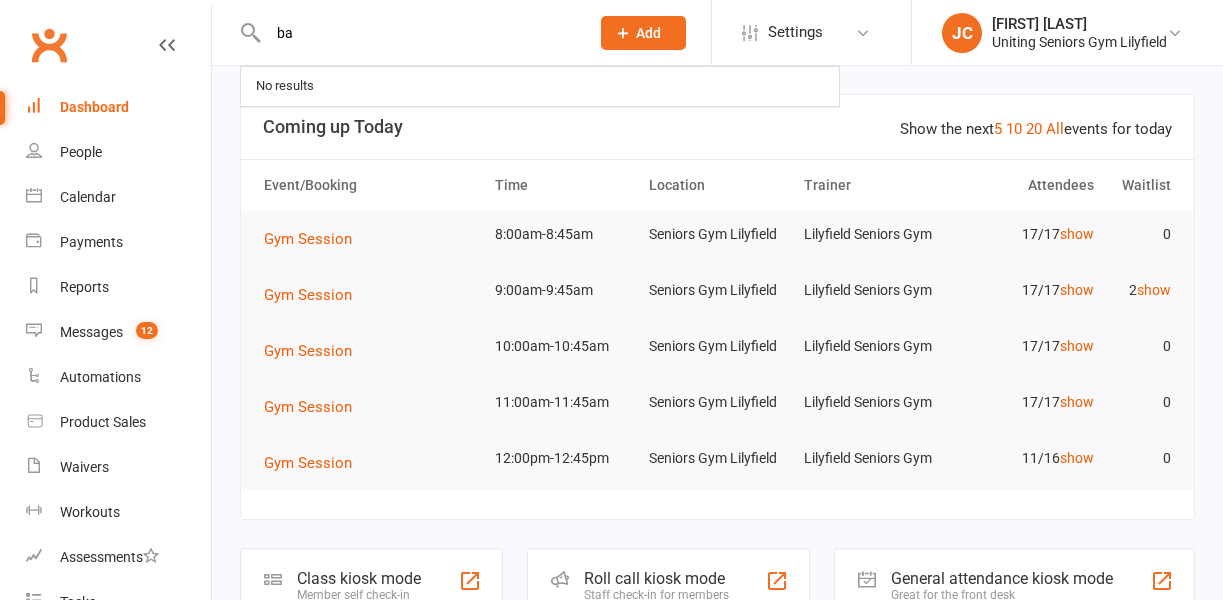 scroll, scrollTop: 0, scrollLeft: 0, axis: both 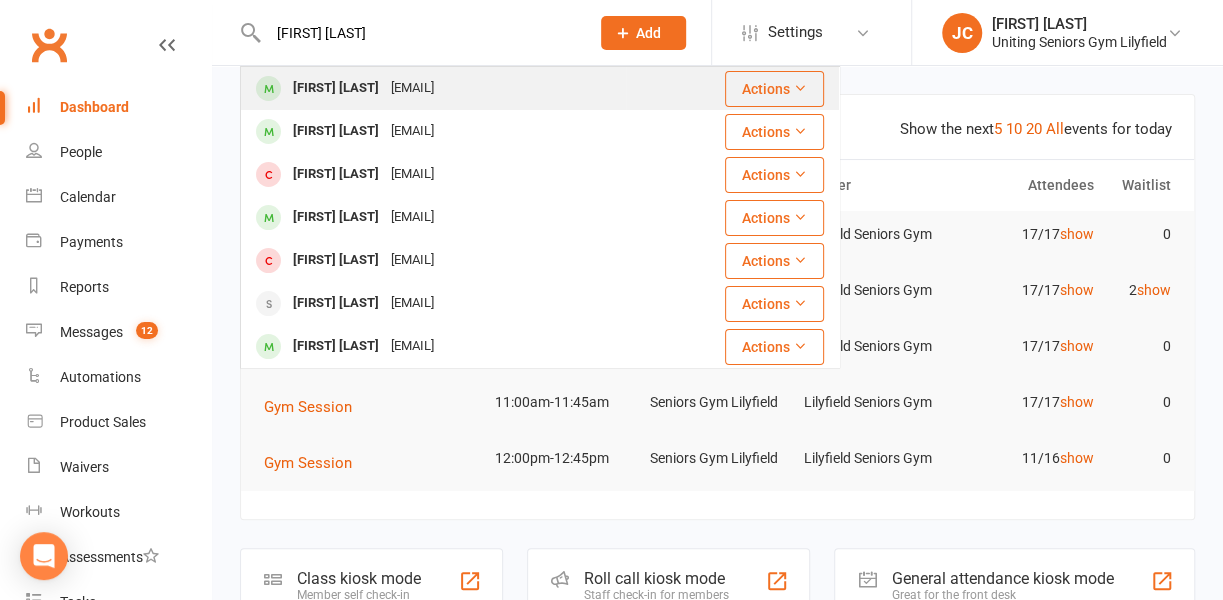 type on "[FIRST] [LAST]" 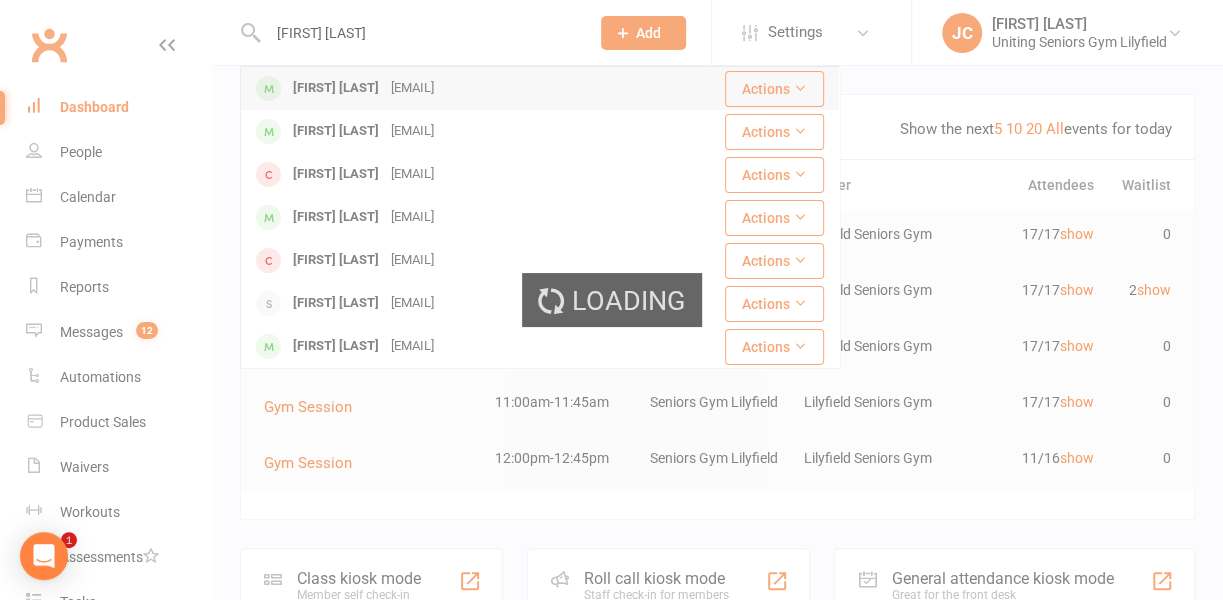 type 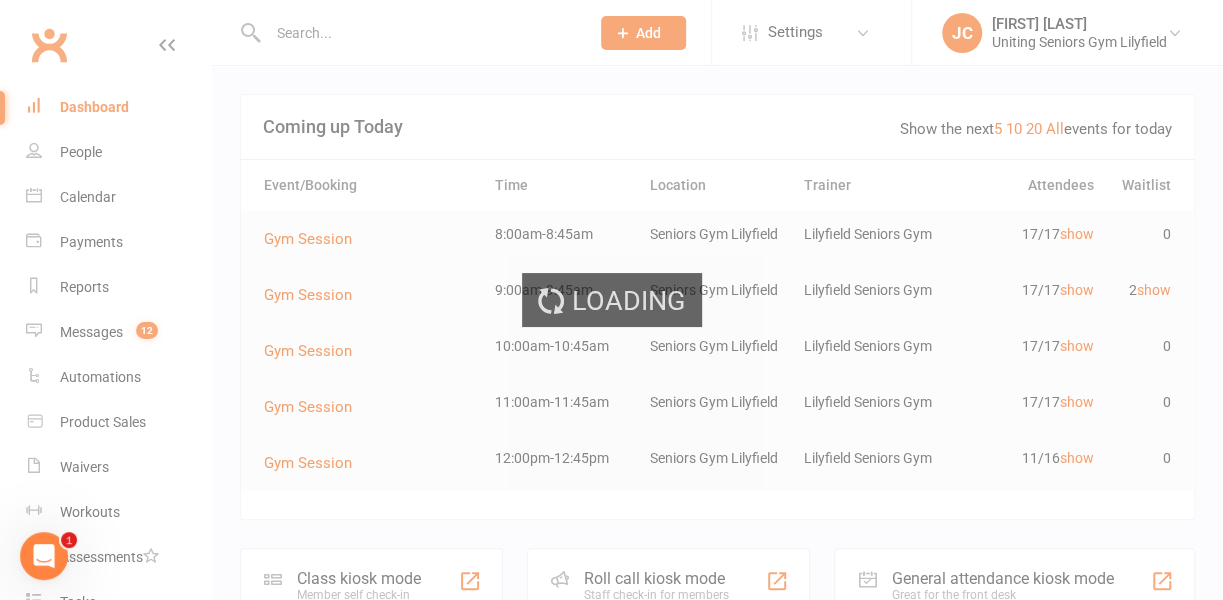 scroll, scrollTop: 0, scrollLeft: 0, axis: both 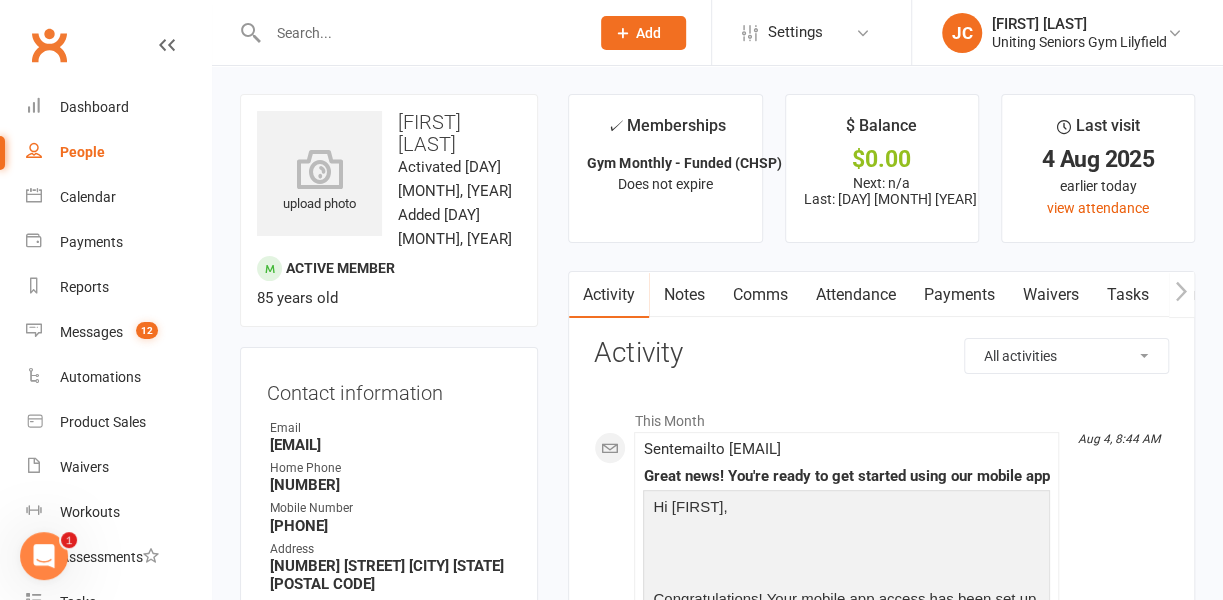 click 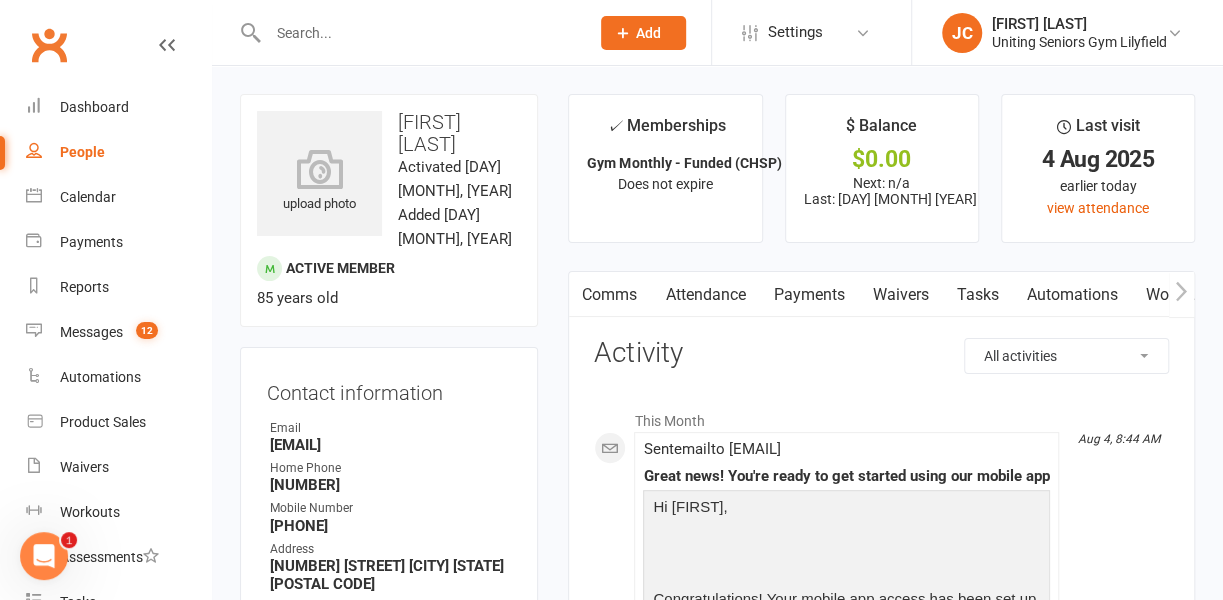 click 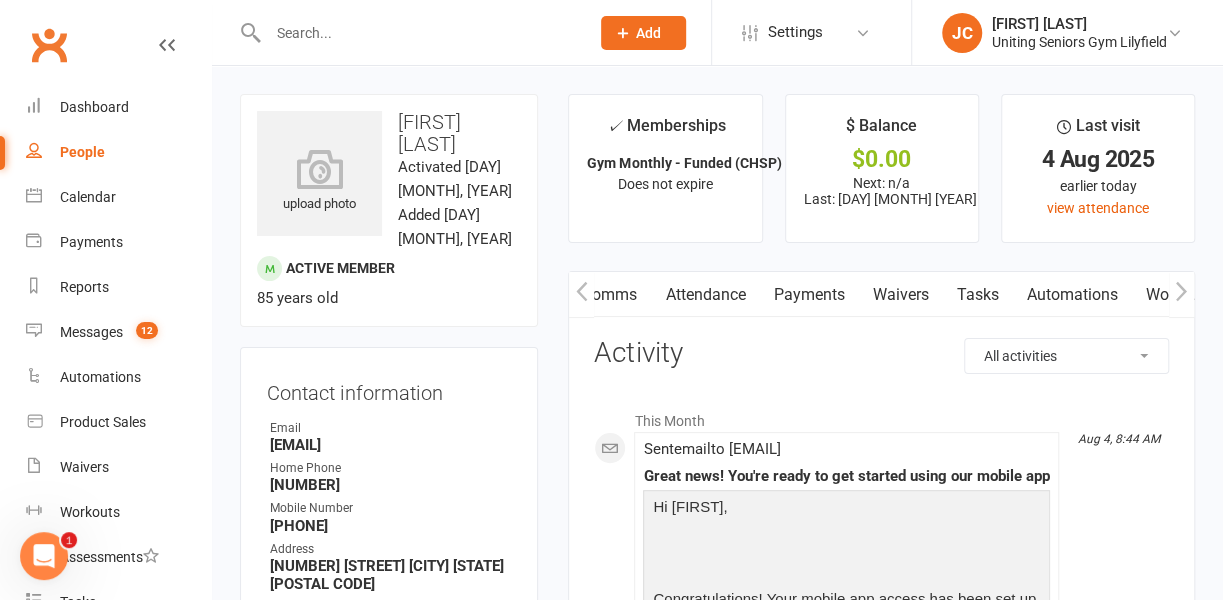 click 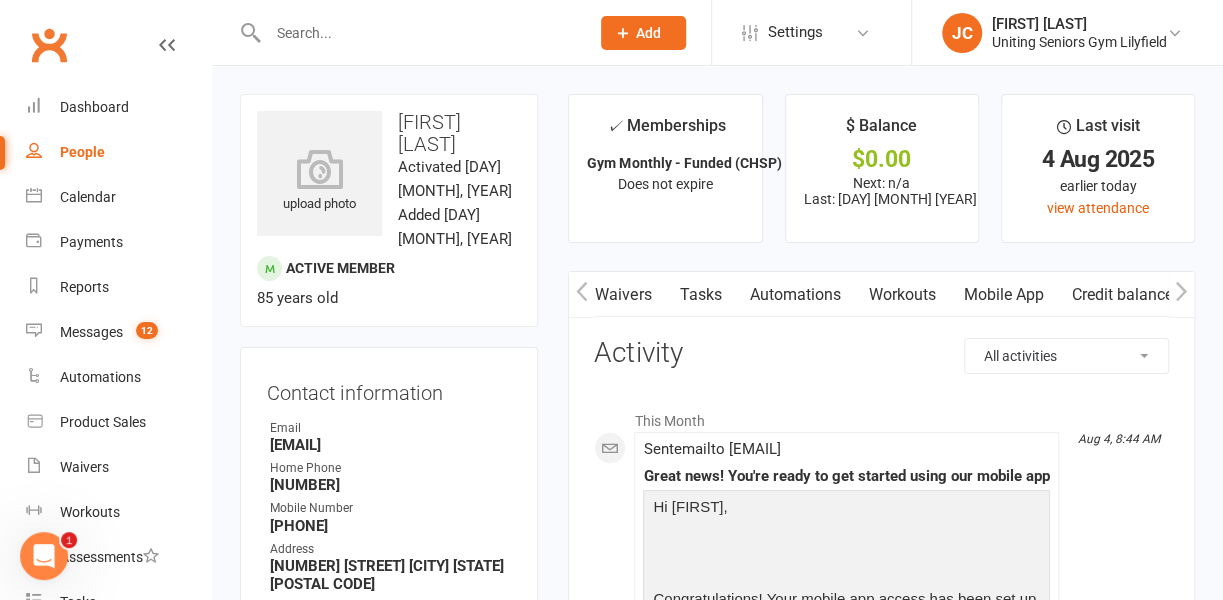 scroll, scrollTop: 0, scrollLeft: 426, axis: horizontal 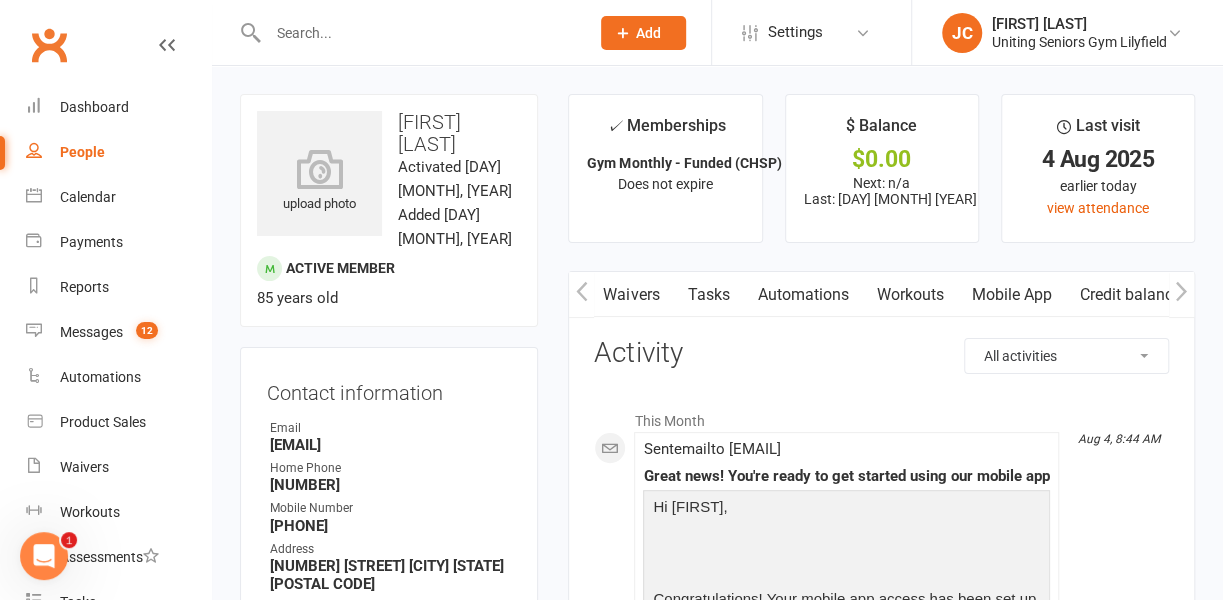 click on "Mobile App" at bounding box center (1011, 295) 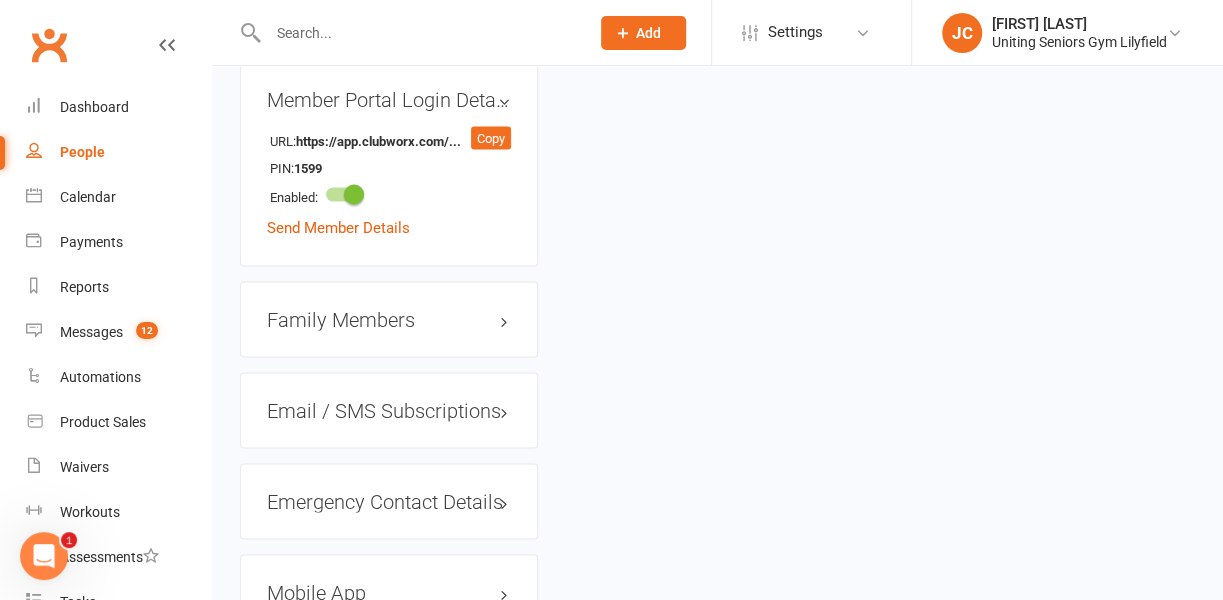 scroll, scrollTop: 1714, scrollLeft: 0, axis: vertical 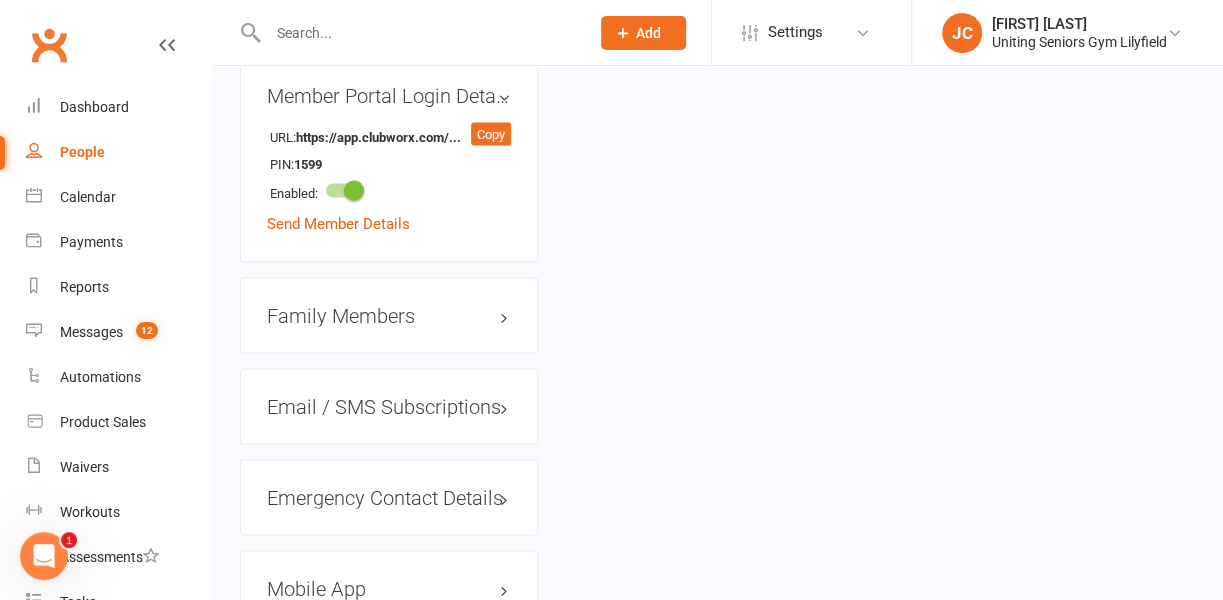 click on "Family Members" at bounding box center [389, 315] 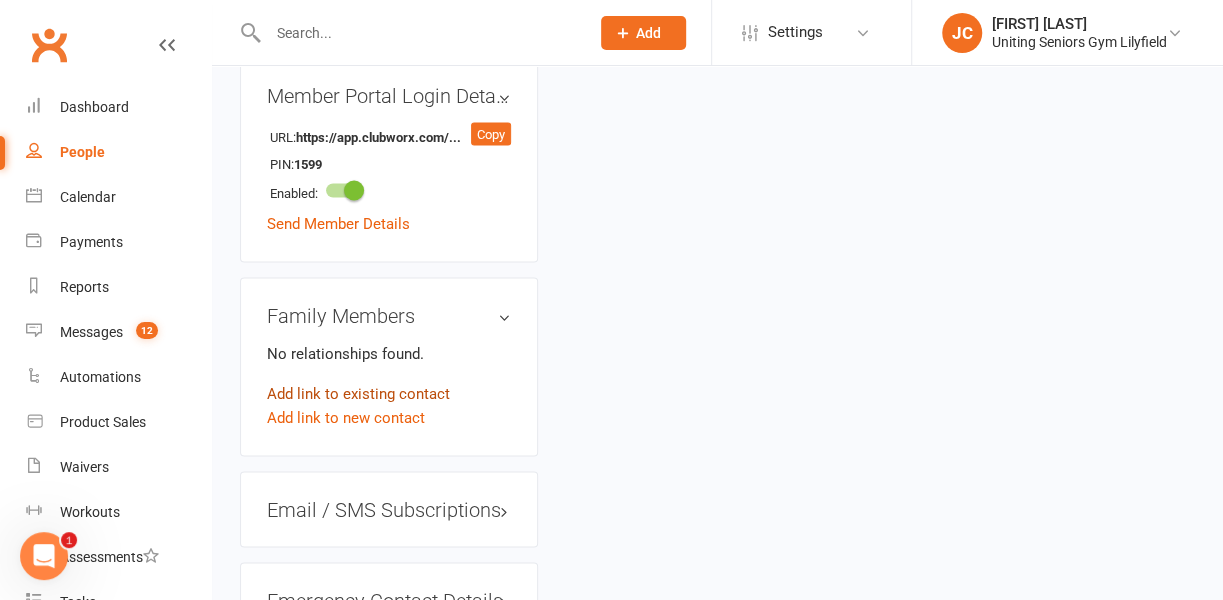 click on "Add link to existing contact" at bounding box center (358, 393) 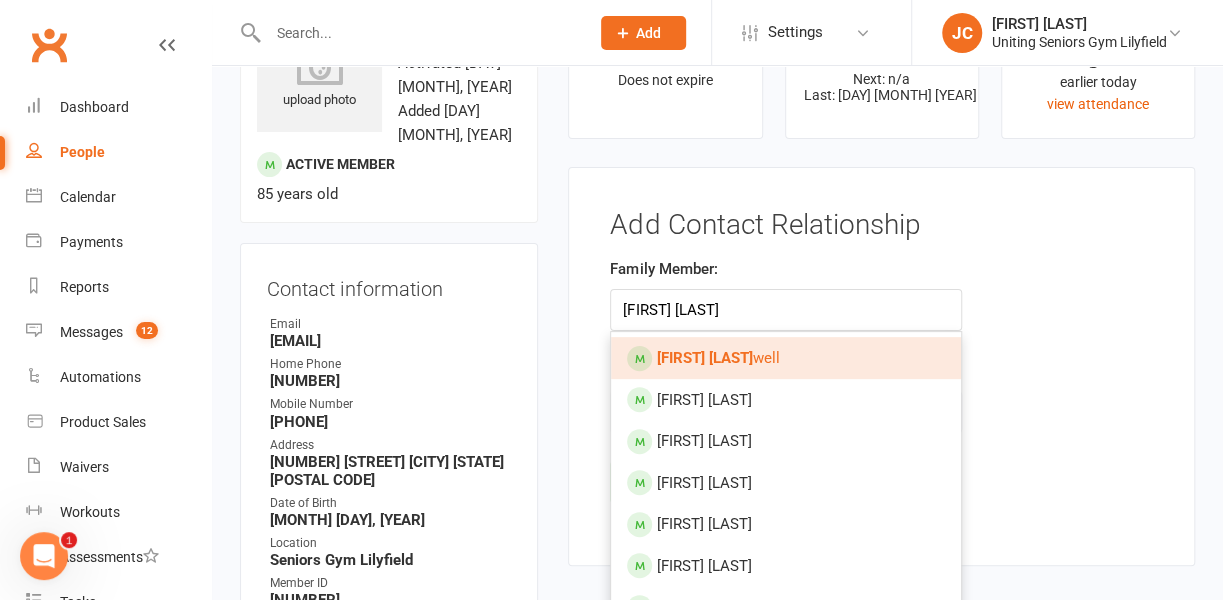 type on "[FIRST] [LAST_INITIAL]" 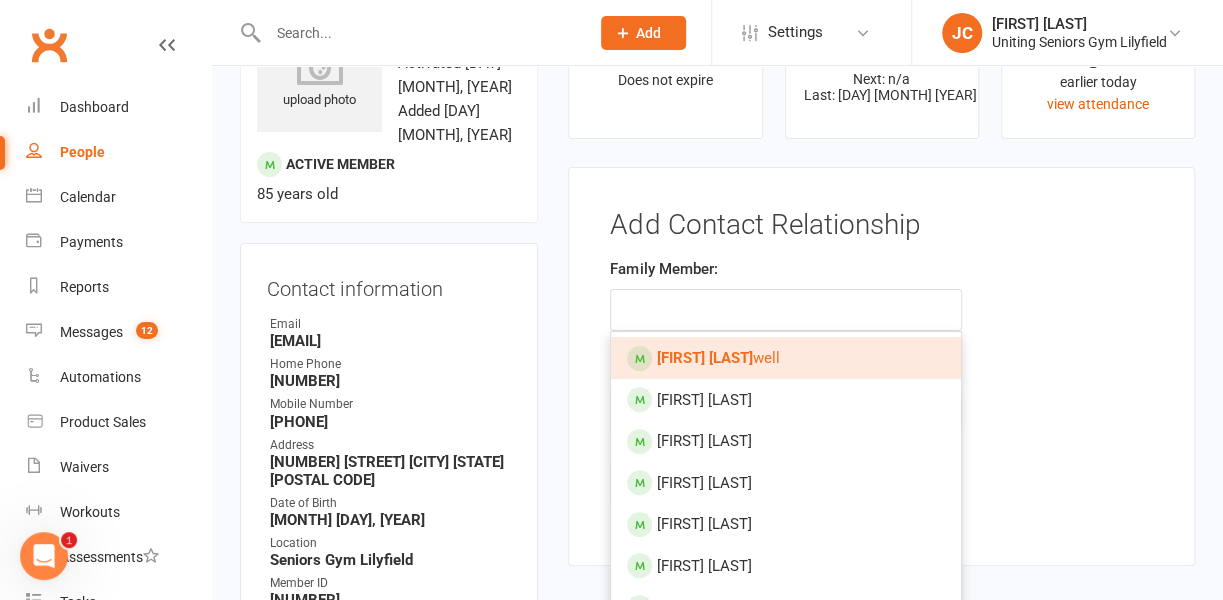 click on "Sue Bid well" at bounding box center (786, 358) 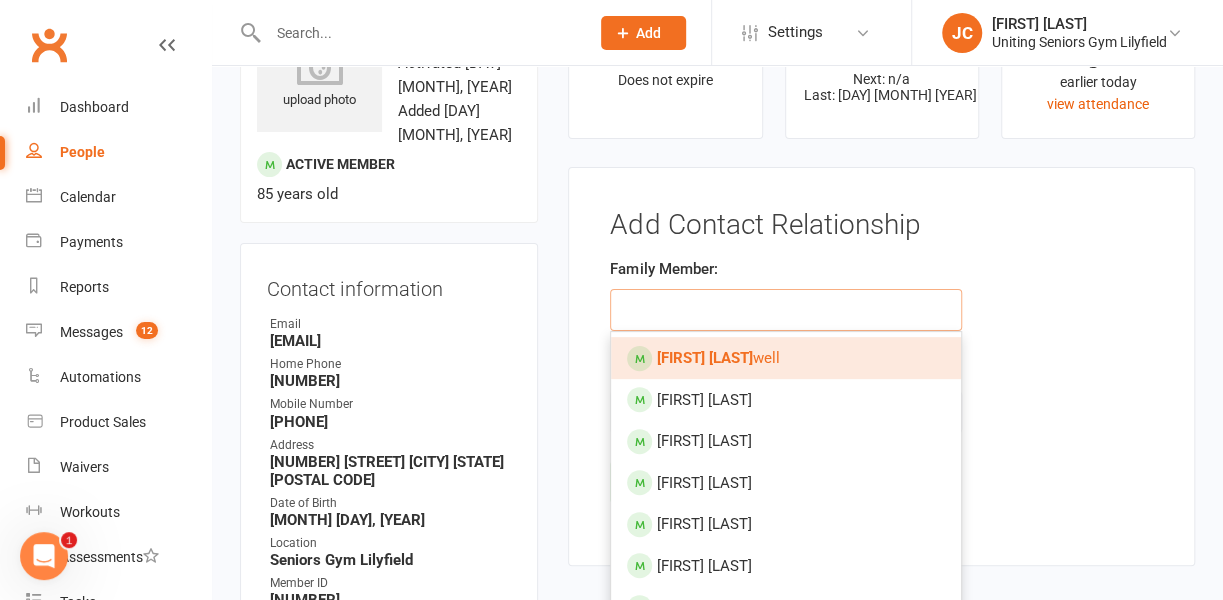 type on "[FIRST] [LAST]" 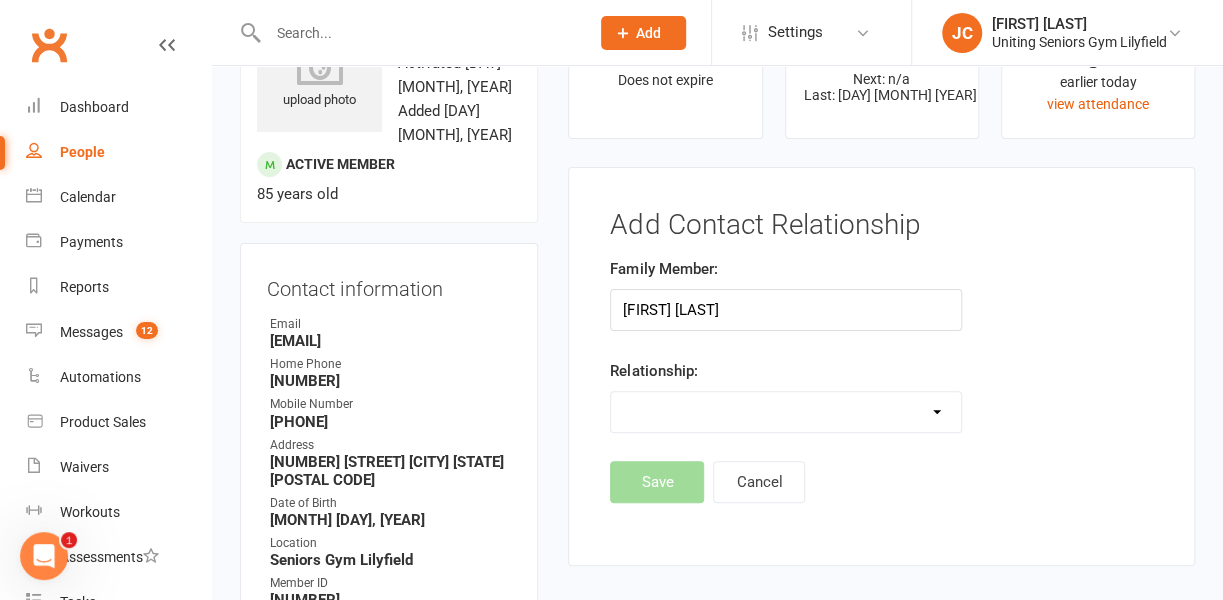 click on "Parent / Guardian Child Sibling (parent not in system) Spouse / Partner Cousin / Other Family Friend Other" at bounding box center (786, 412) 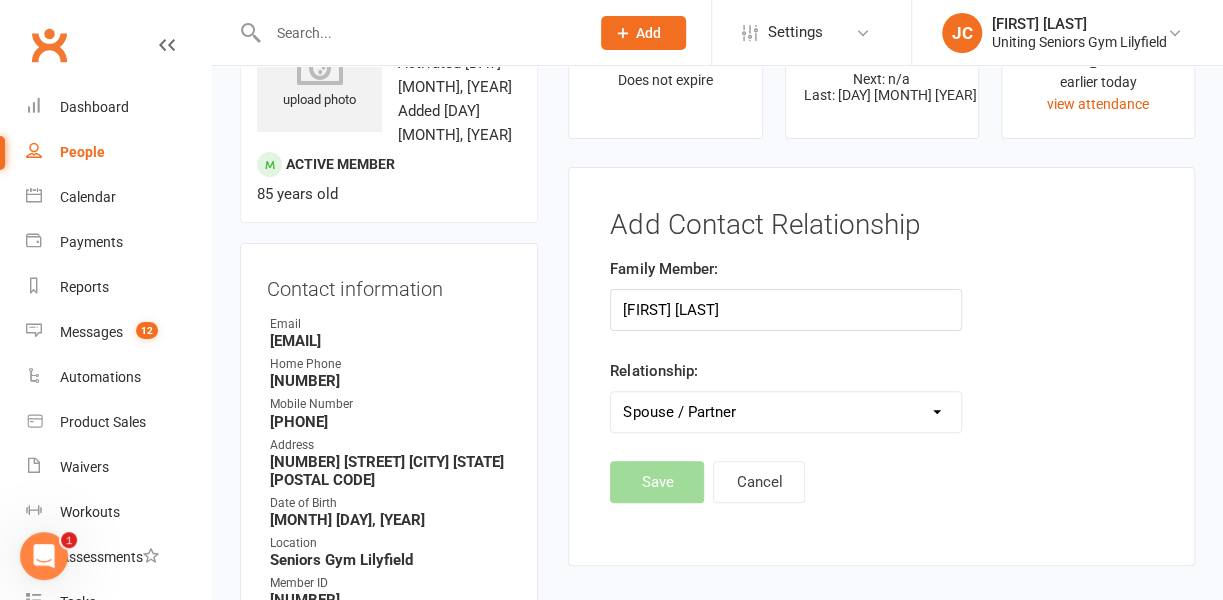 click on "Parent / Guardian Child Sibling (parent not in system) Spouse / Partner Cousin / Other Family Friend Other" at bounding box center [786, 412] 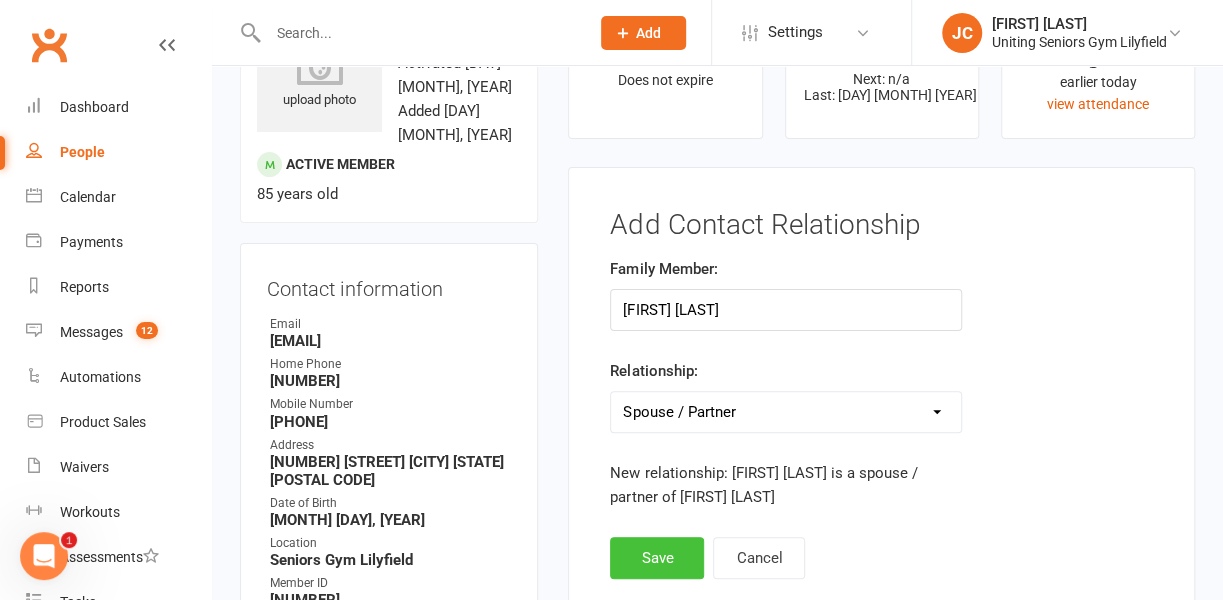 click on "Save" at bounding box center [657, 558] 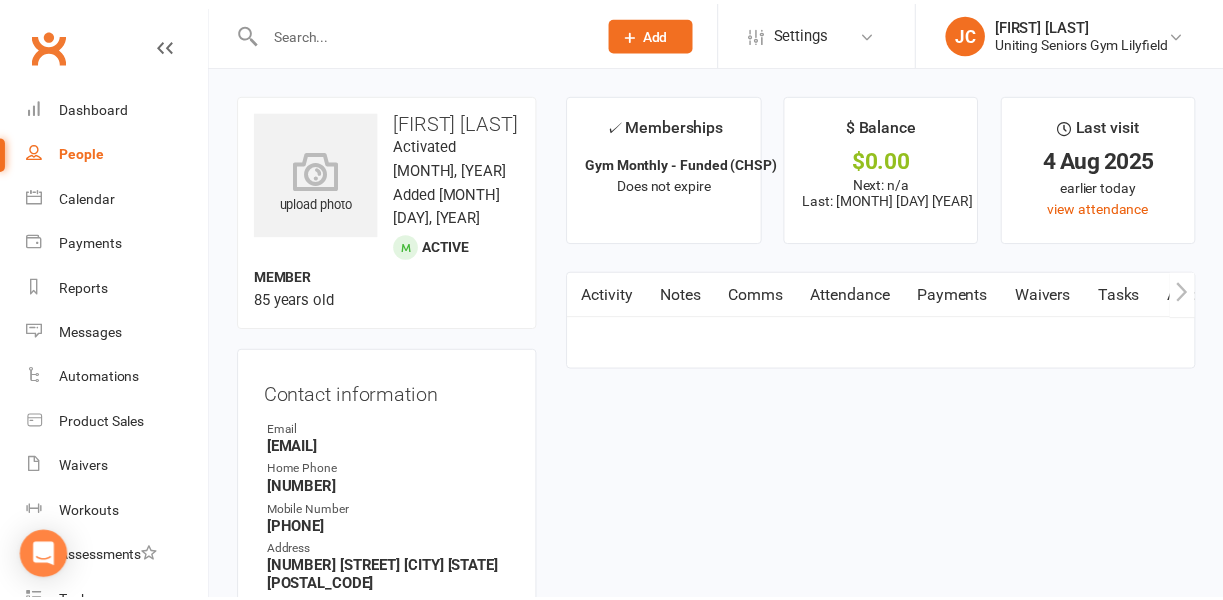 scroll, scrollTop: 0, scrollLeft: 0, axis: both 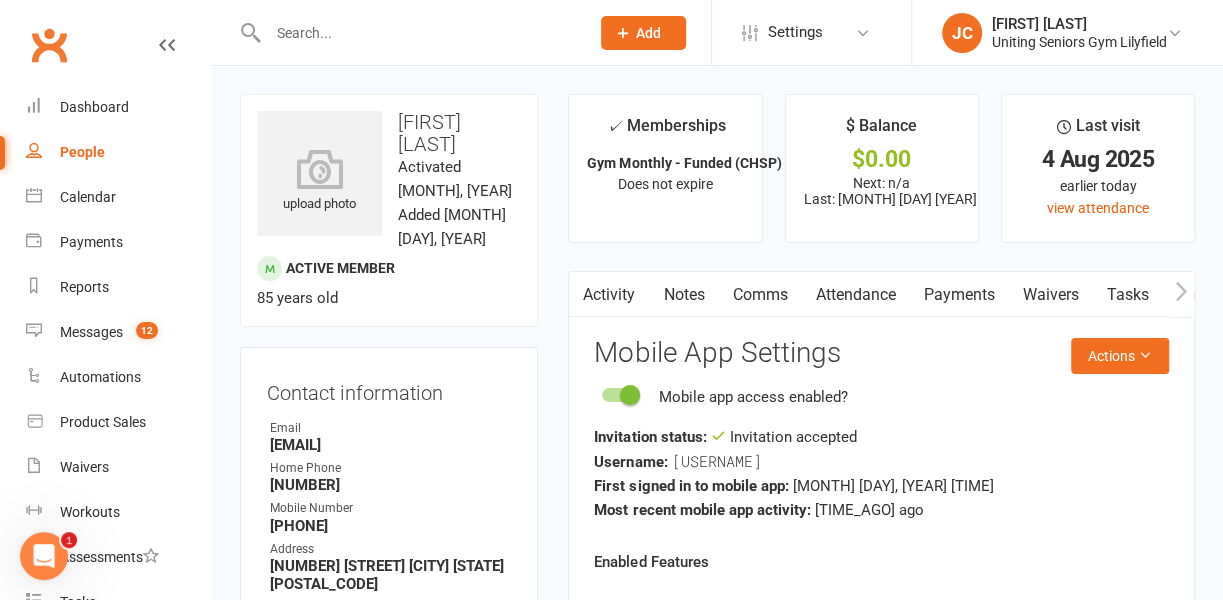 click at bounding box center [418, 33] 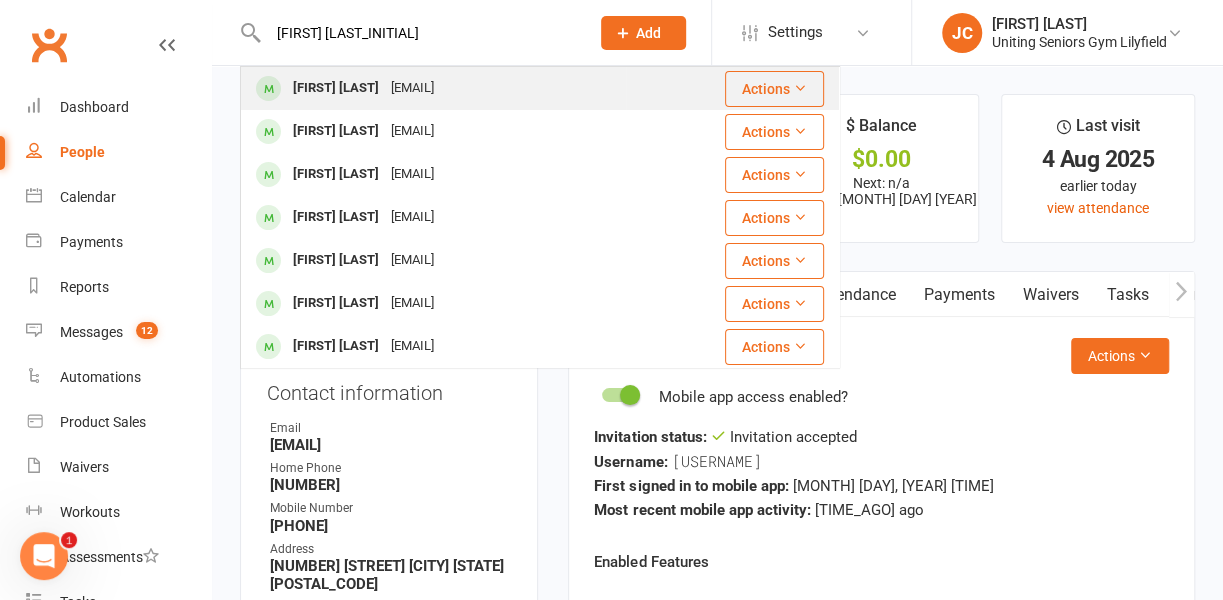type on "[FIRST] [LAST_INITIAL]" 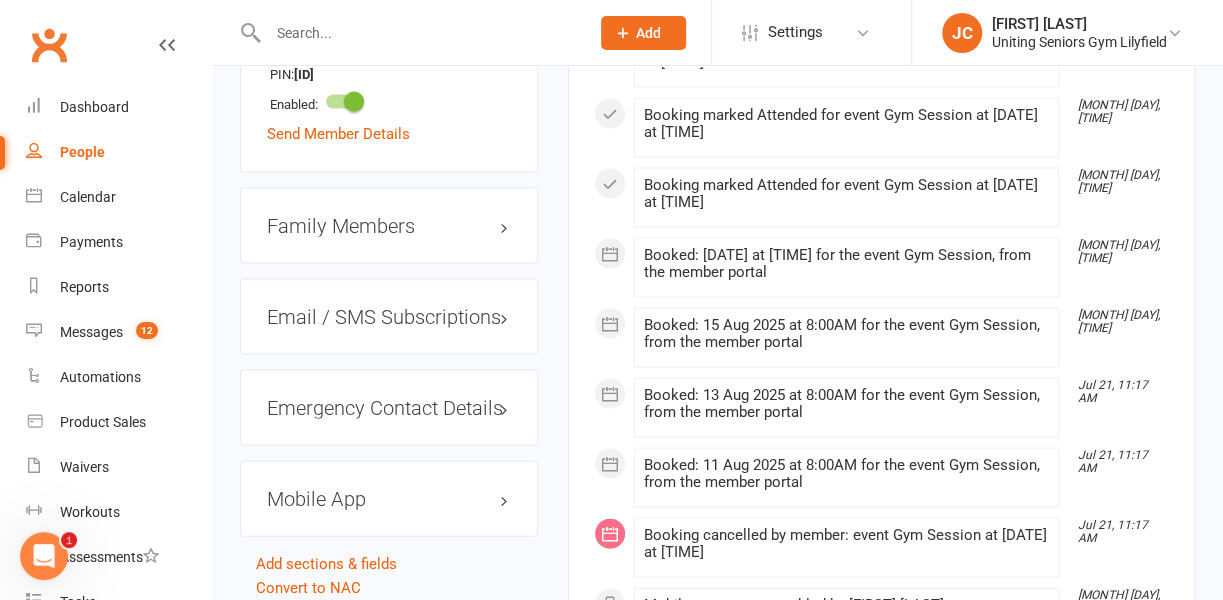 scroll, scrollTop: 1888, scrollLeft: 0, axis: vertical 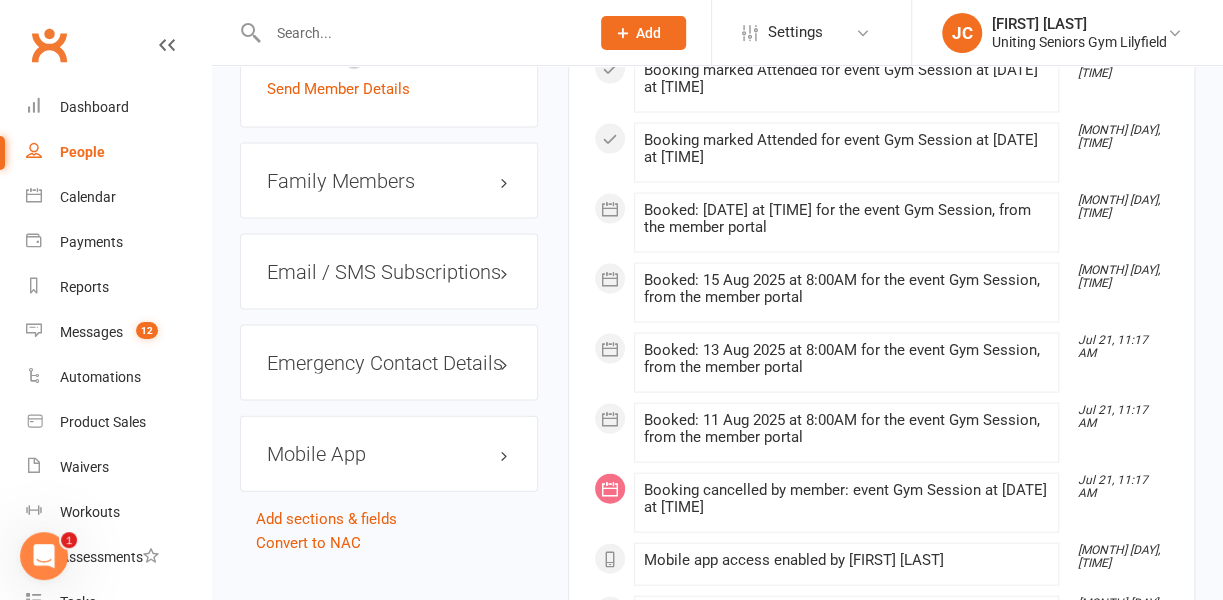 click on "Family Members" at bounding box center [389, 181] 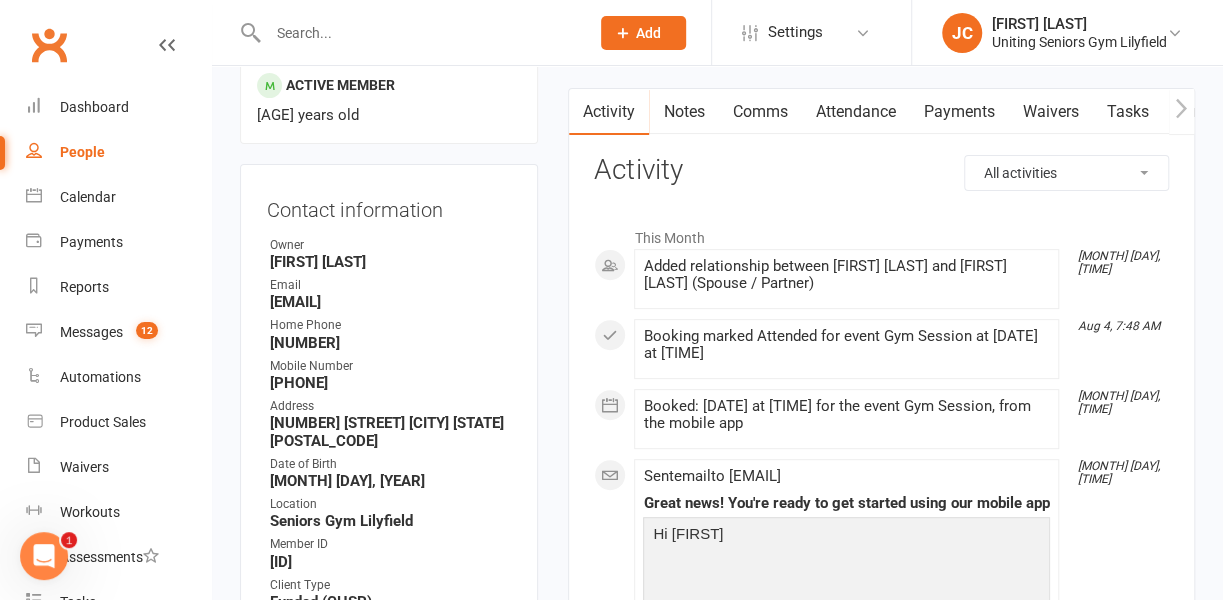 scroll, scrollTop: 185, scrollLeft: 0, axis: vertical 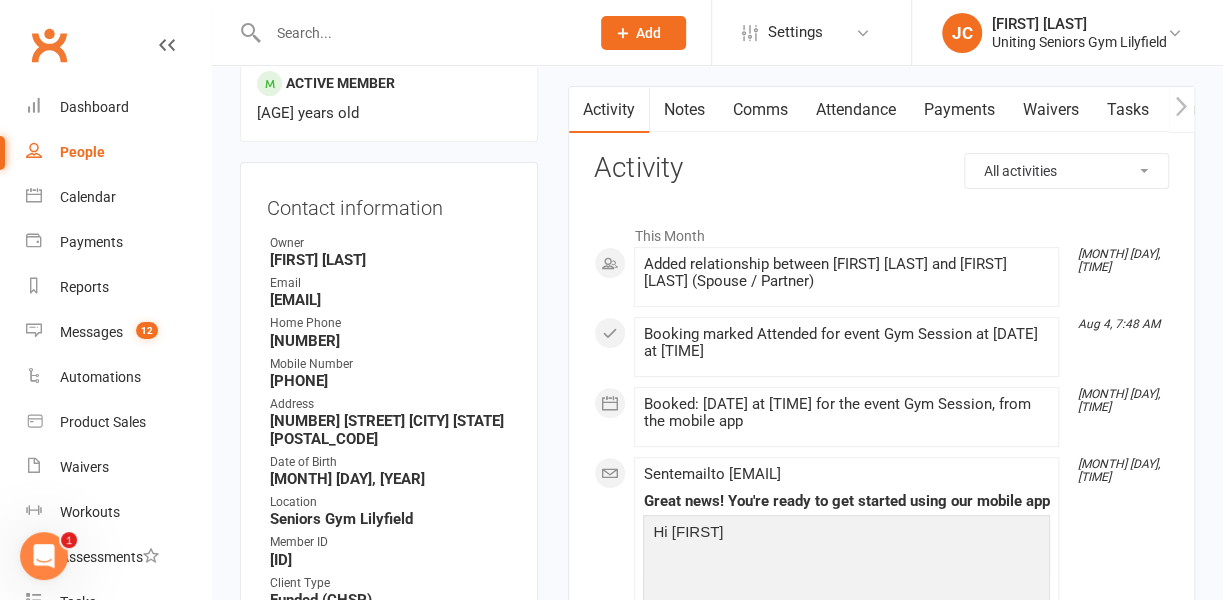 click at bounding box center [418, 33] 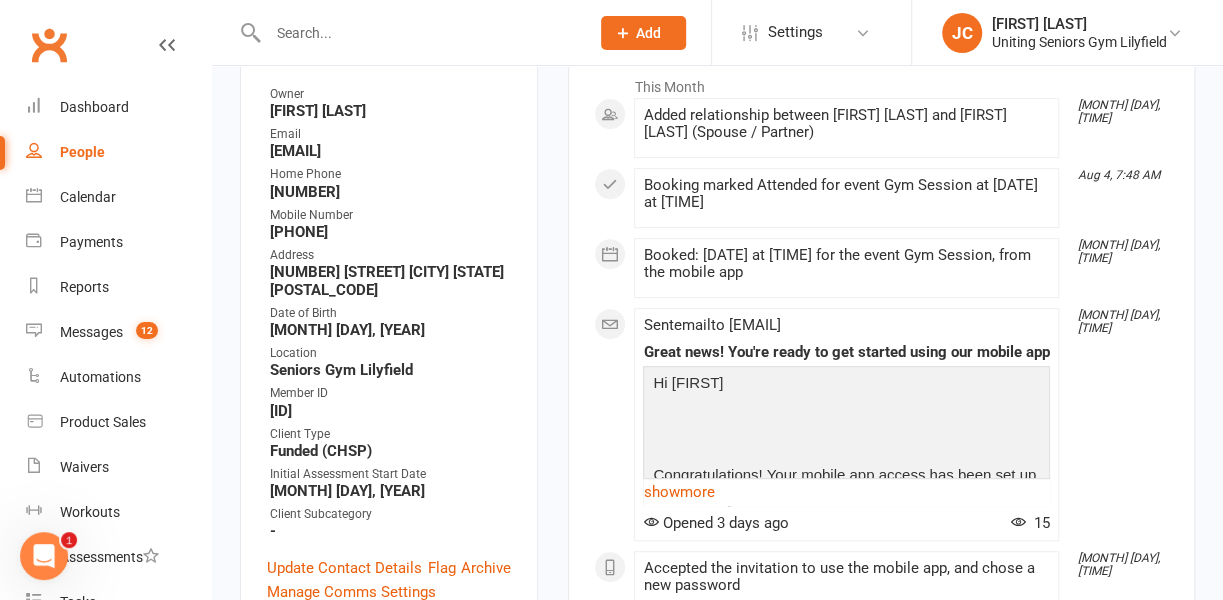 scroll, scrollTop: 344, scrollLeft: 0, axis: vertical 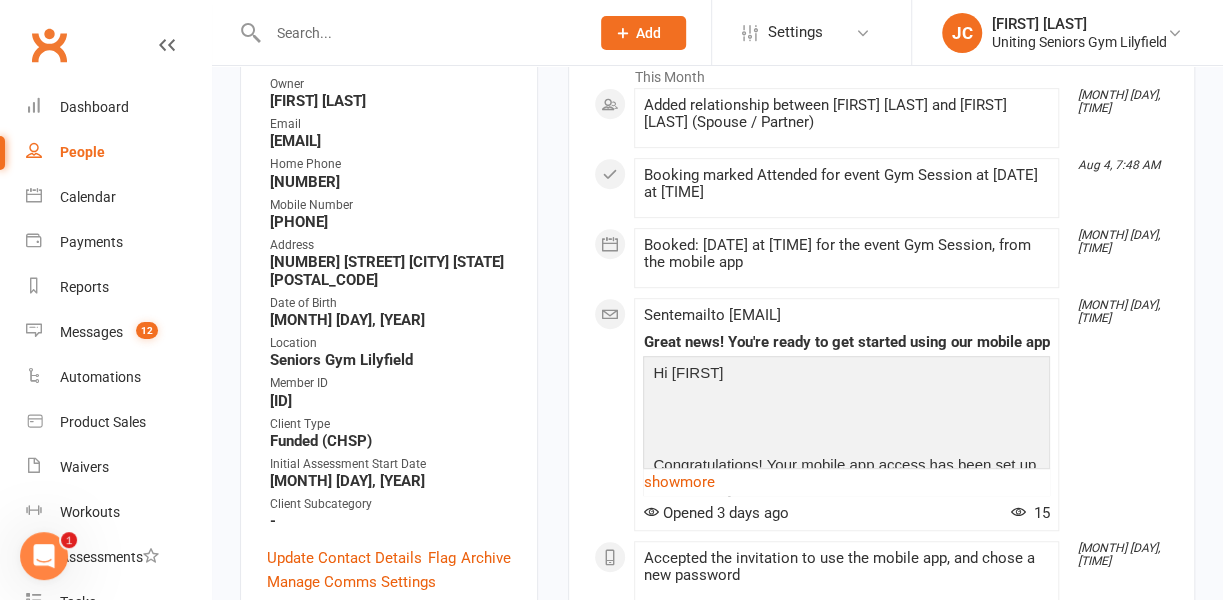 click at bounding box center (418, 33) 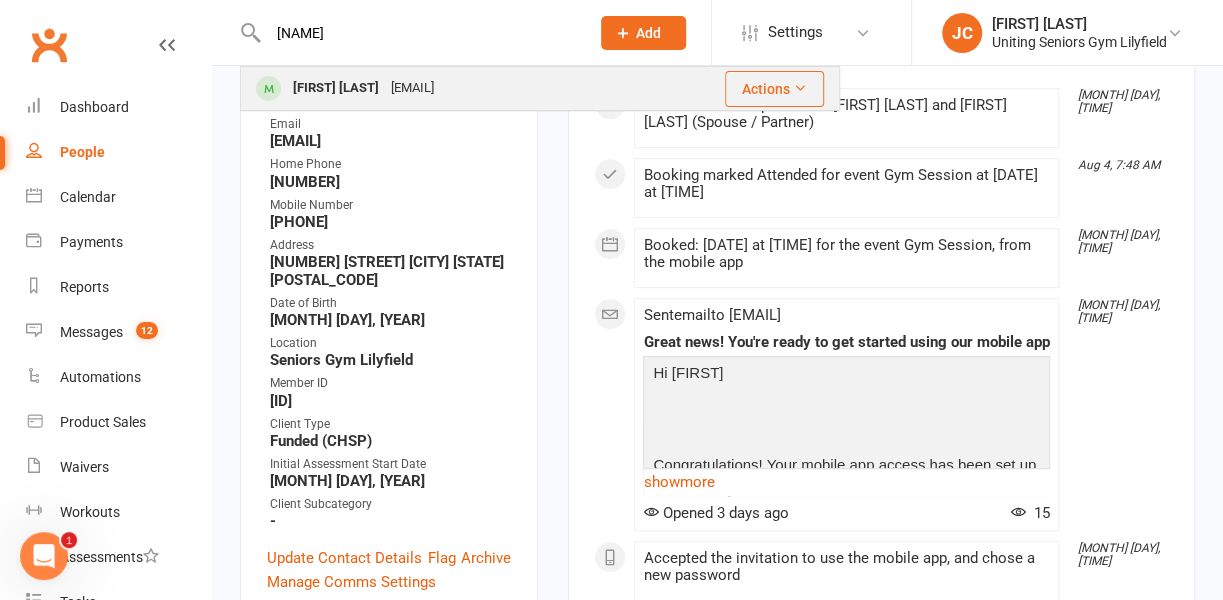 type on "[NAME]" 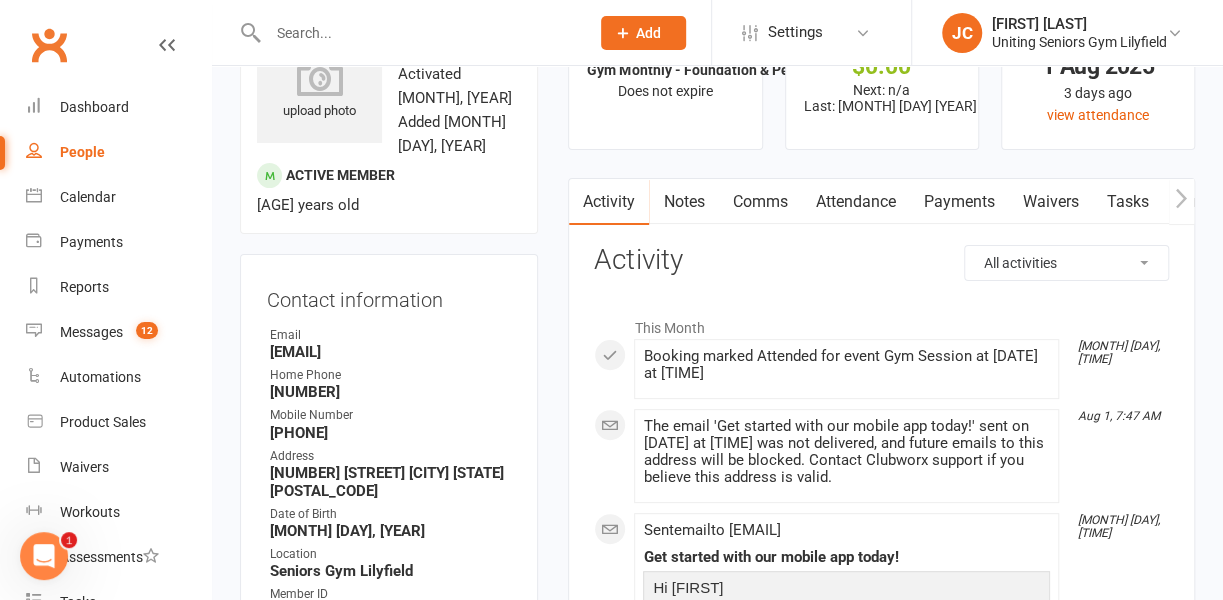 scroll, scrollTop: 0, scrollLeft: 0, axis: both 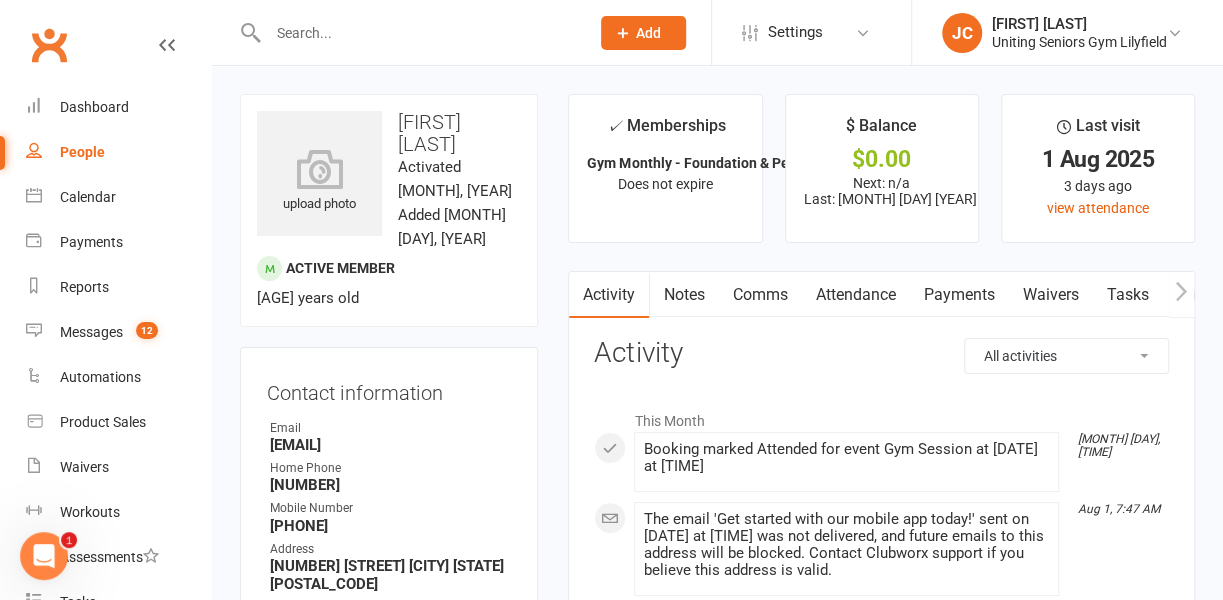 click at bounding box center (407, 32) 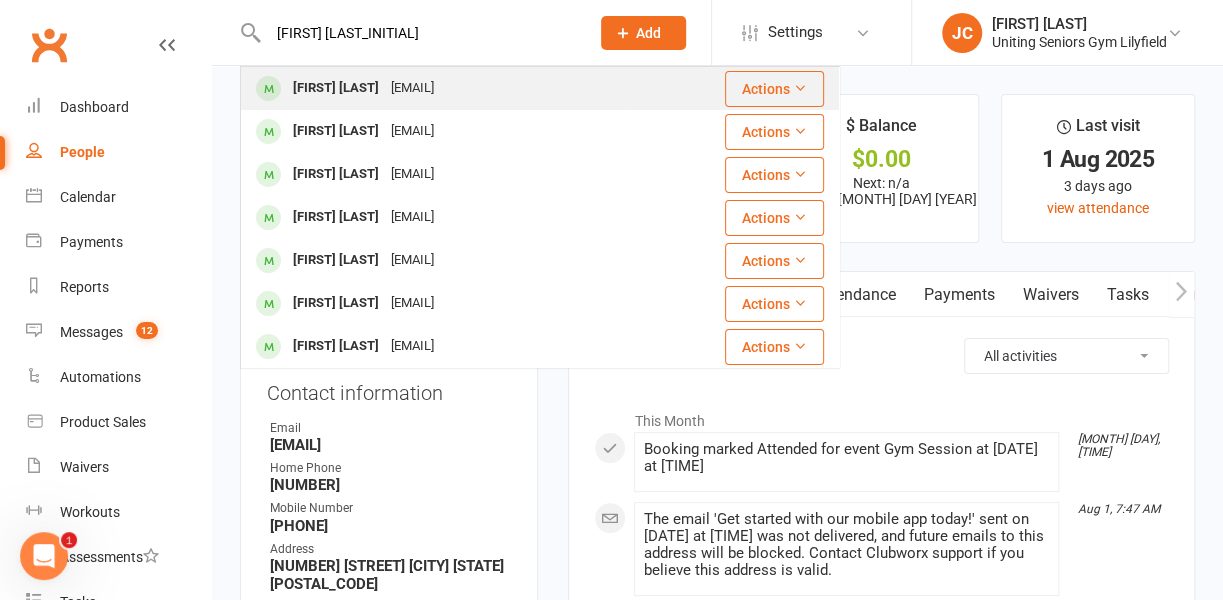 type on "[FIRST] [LAST_INITIAL]" 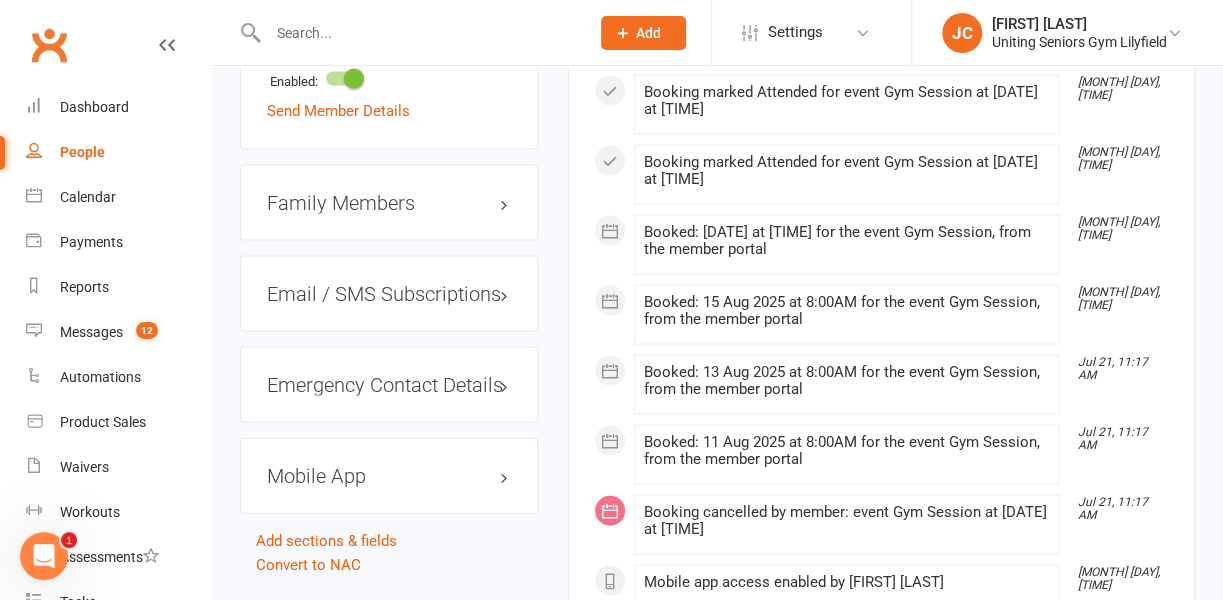 scroll, scrollTop: 1867, scrollLeft: 0, axis: vertical 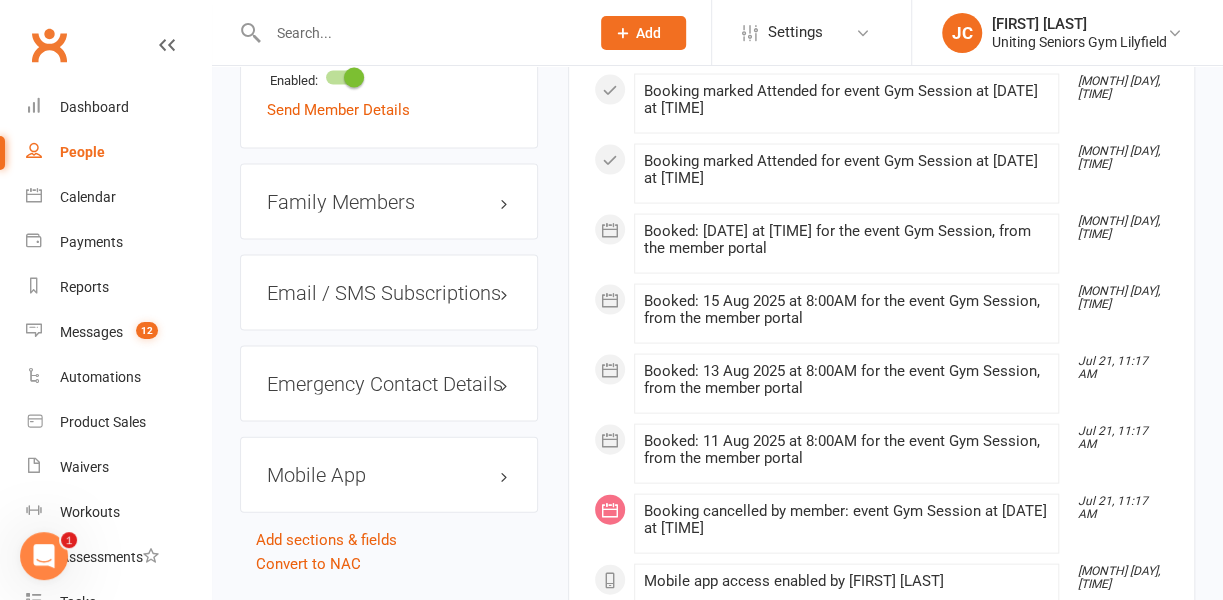 click on "Family Members" at bounding box center [389, 202] 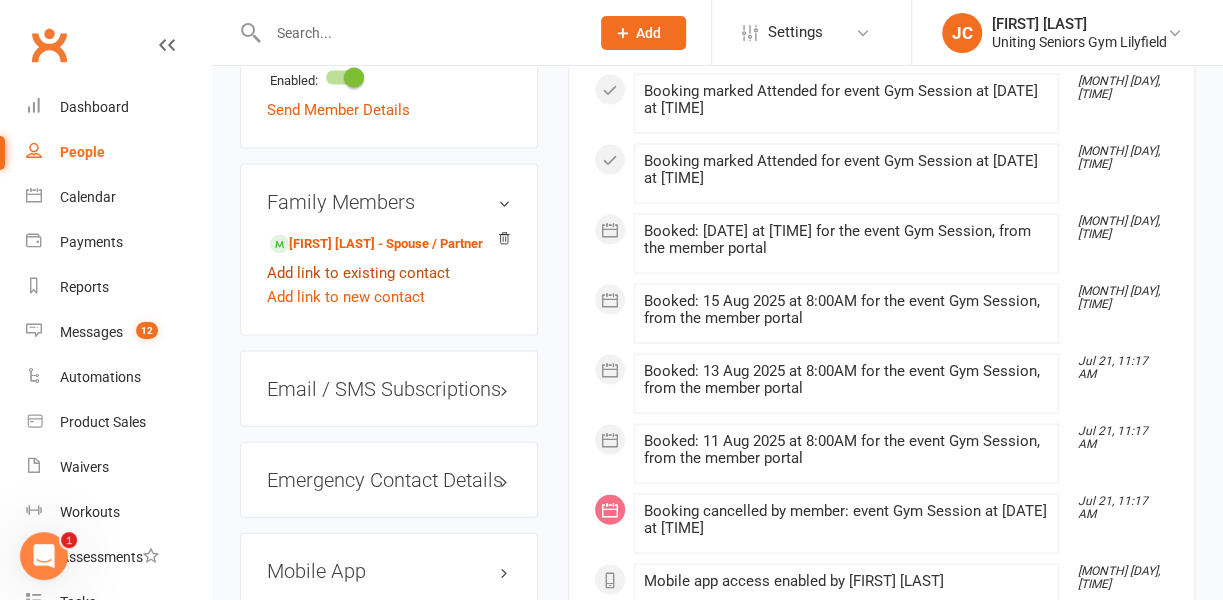 click on "Add link to existing contact" at bounding box center [358, 273] 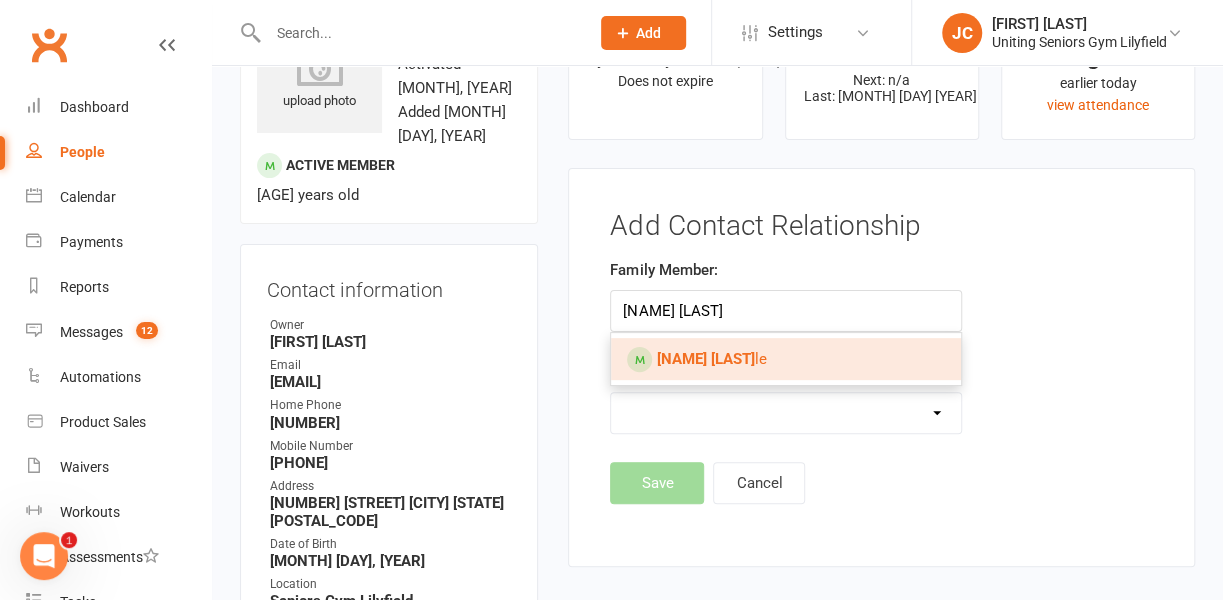 type on "[NAME] [LAST]" 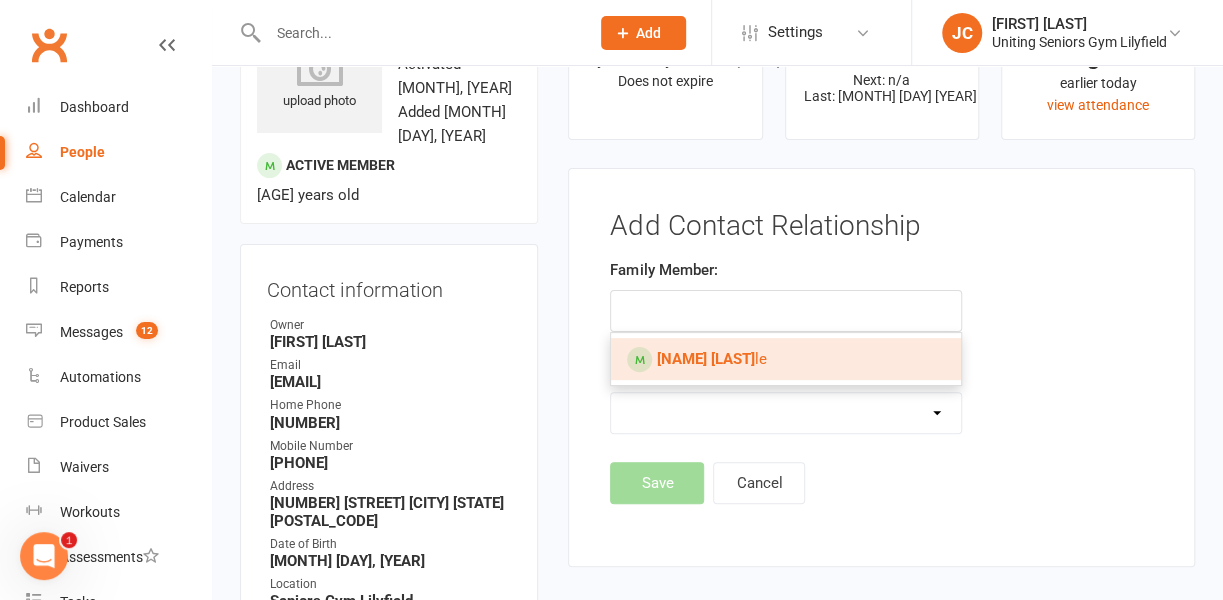 click on "[NAME] [LAST]" at bounding box center (786, 359) 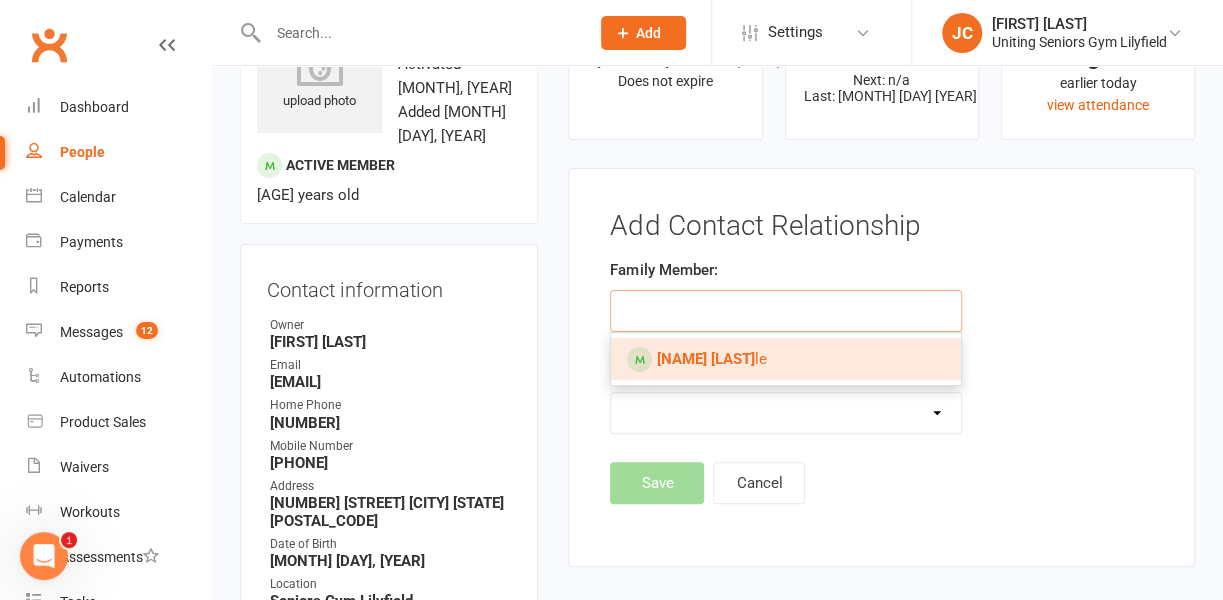 type on "[FIRST] [LAST]" 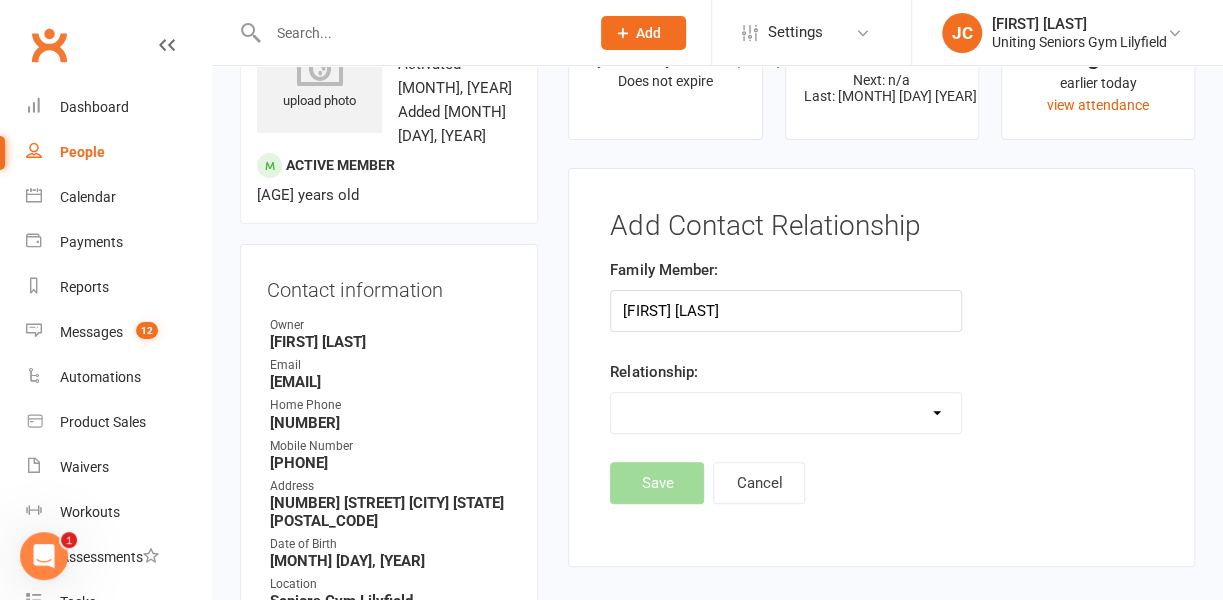 click on "Parent / Guardian Child Sibling (parent not in system) Spouse / Partner Cousin / Other Family Friend Other" at bounding box center [786, 413] 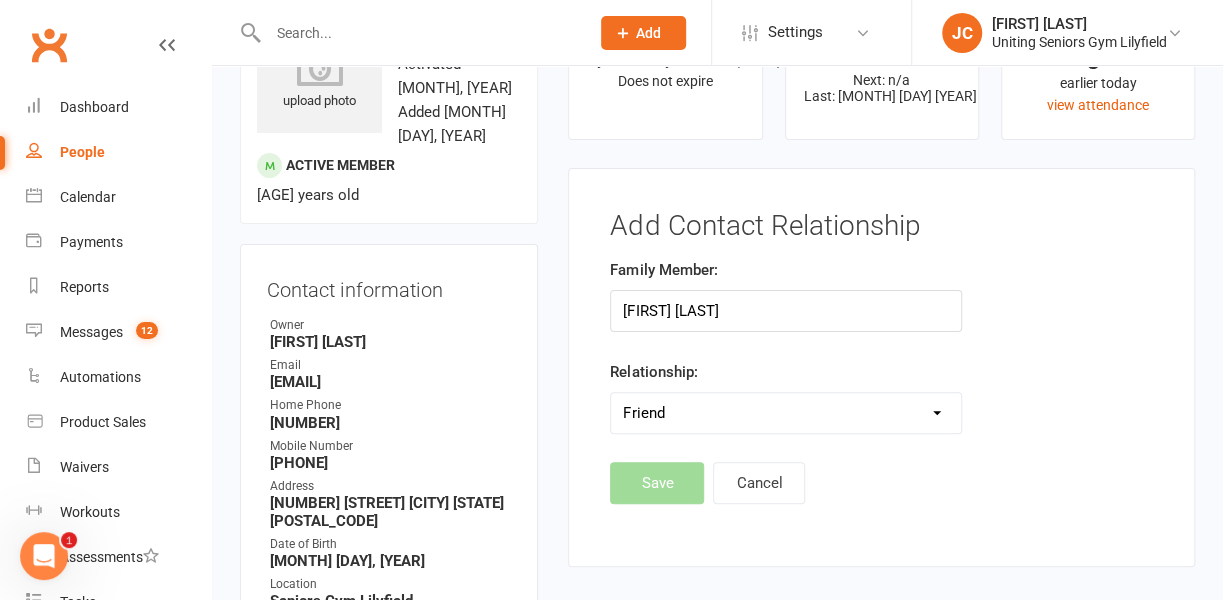 click on "Parent / Guardian Child Sibling (parent not in system) Spouse / Partner Cousin / Other Family Friend Other" at bounding box center (786, 413) 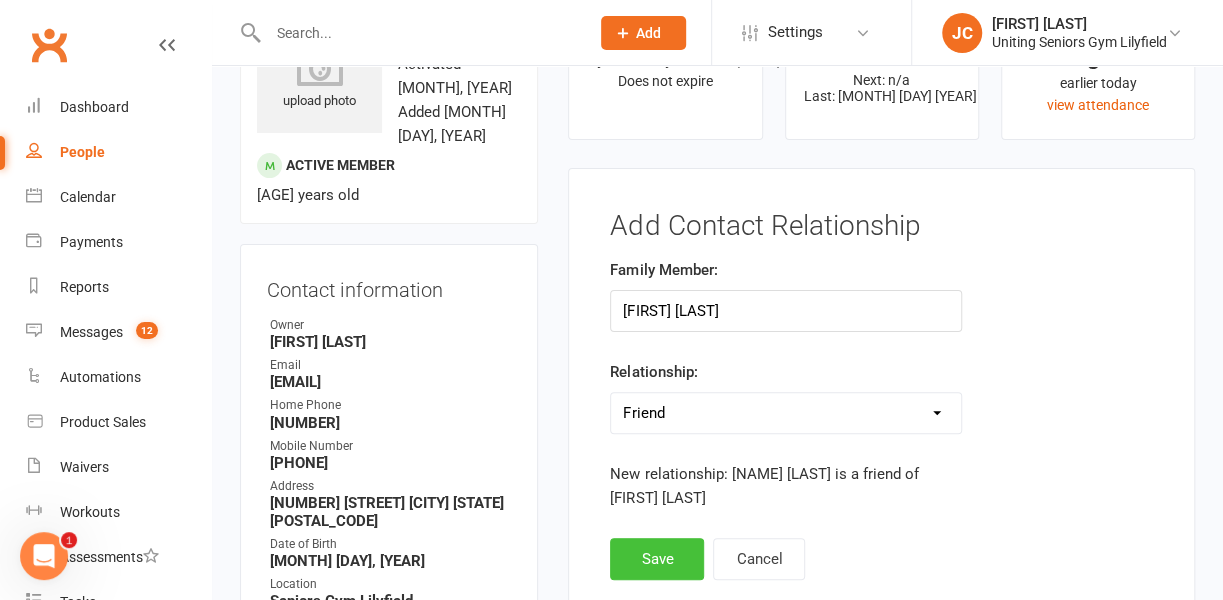 click on "Save" at bounding box center [657, 559] 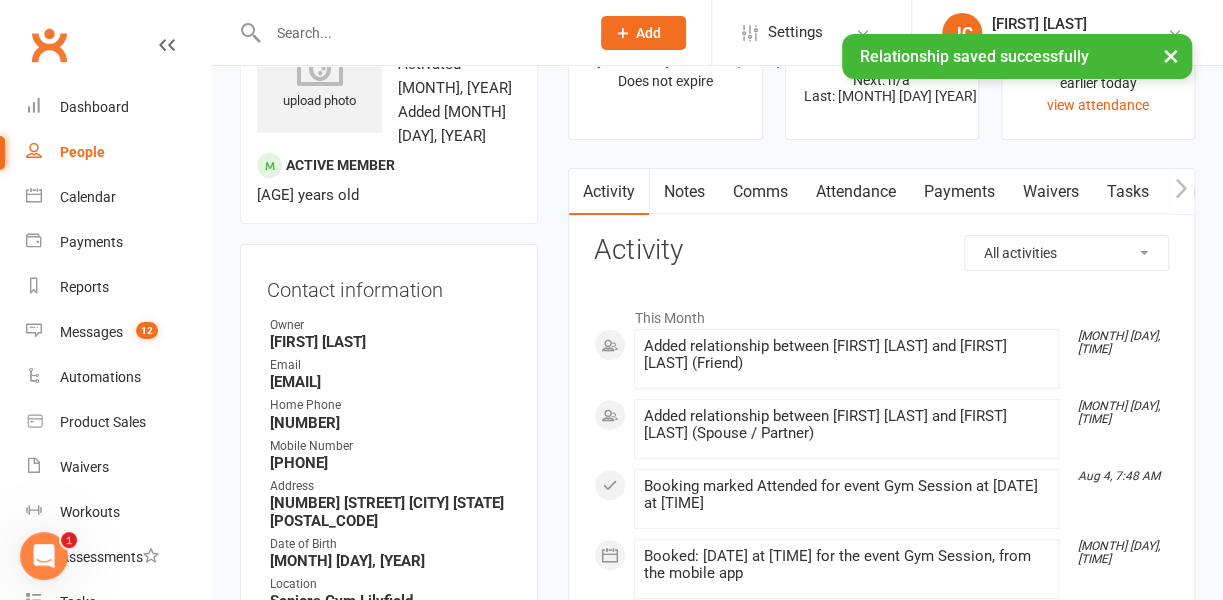 scroll, scrollTop: 0, scrollLeft: 0, axis: both 